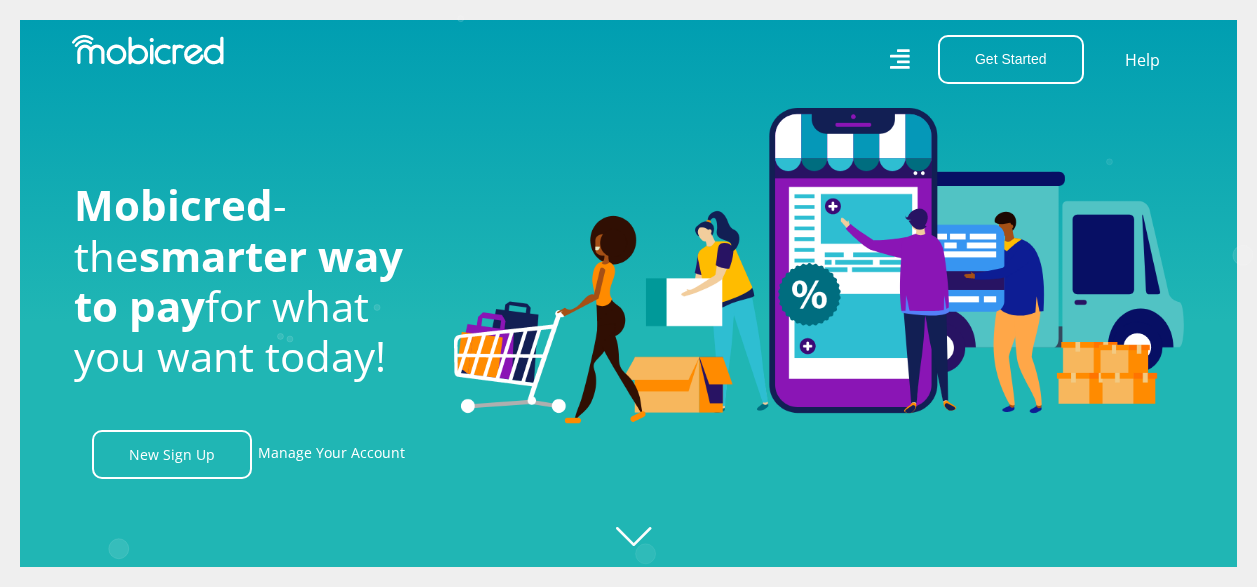 scroll, scrollTop: 0, scrollLeft: 0, axis: both 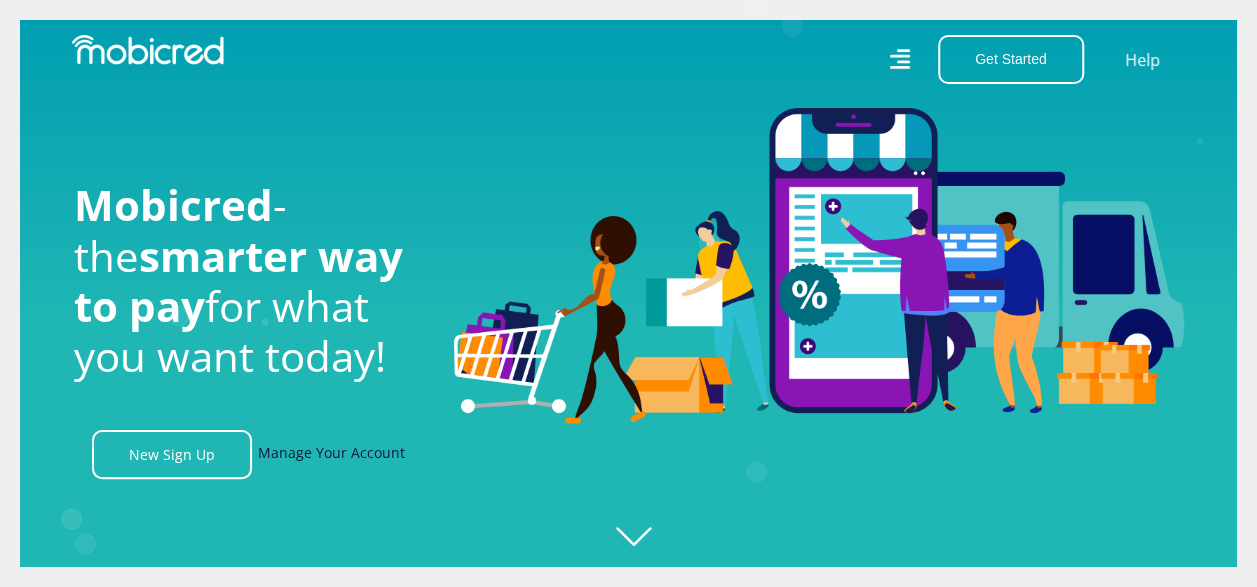 click on "Manage Your Account" at bounding box center [331, 454] 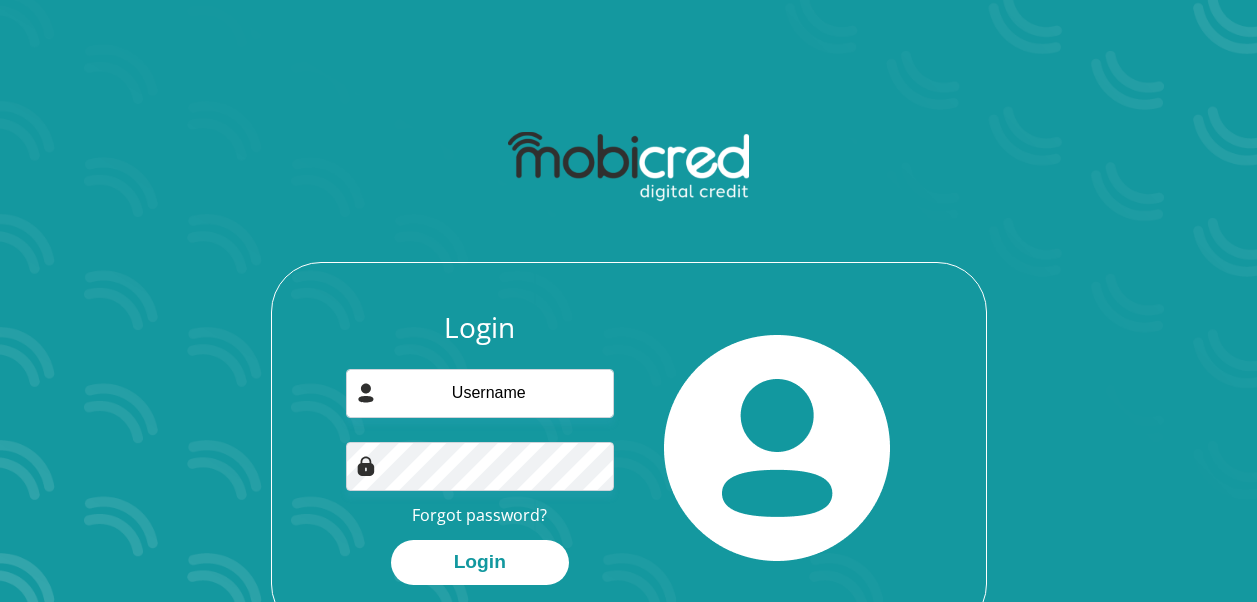 scroll, scrollTop: 0, scrollLeft: 0, axis: both 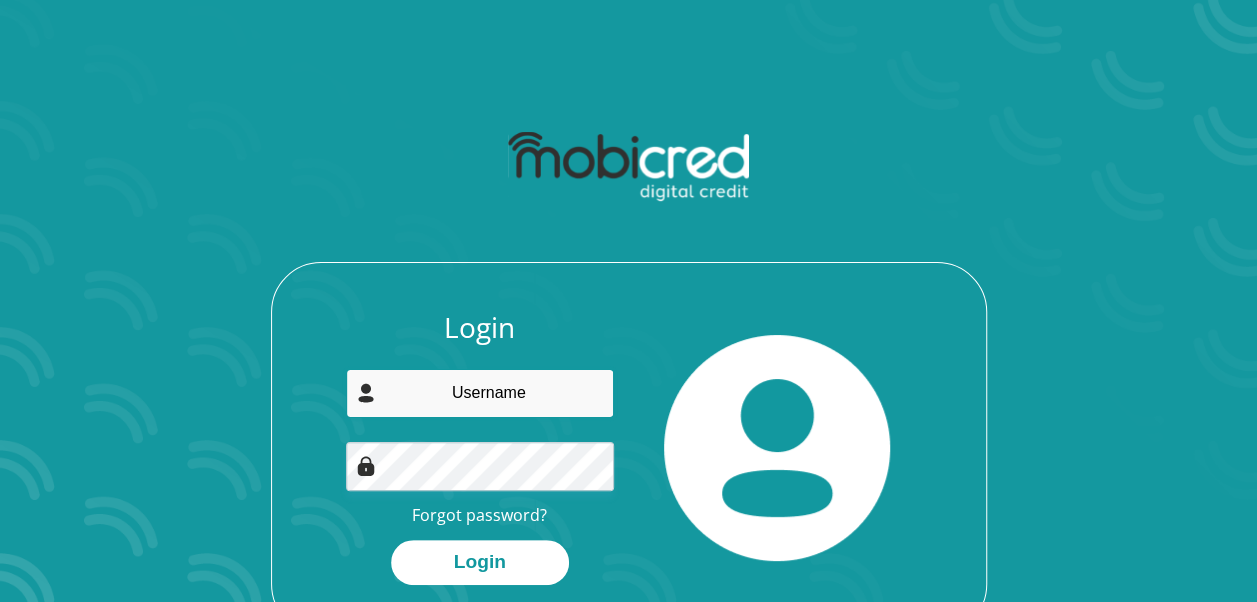 click at bounding box center (480, 393) 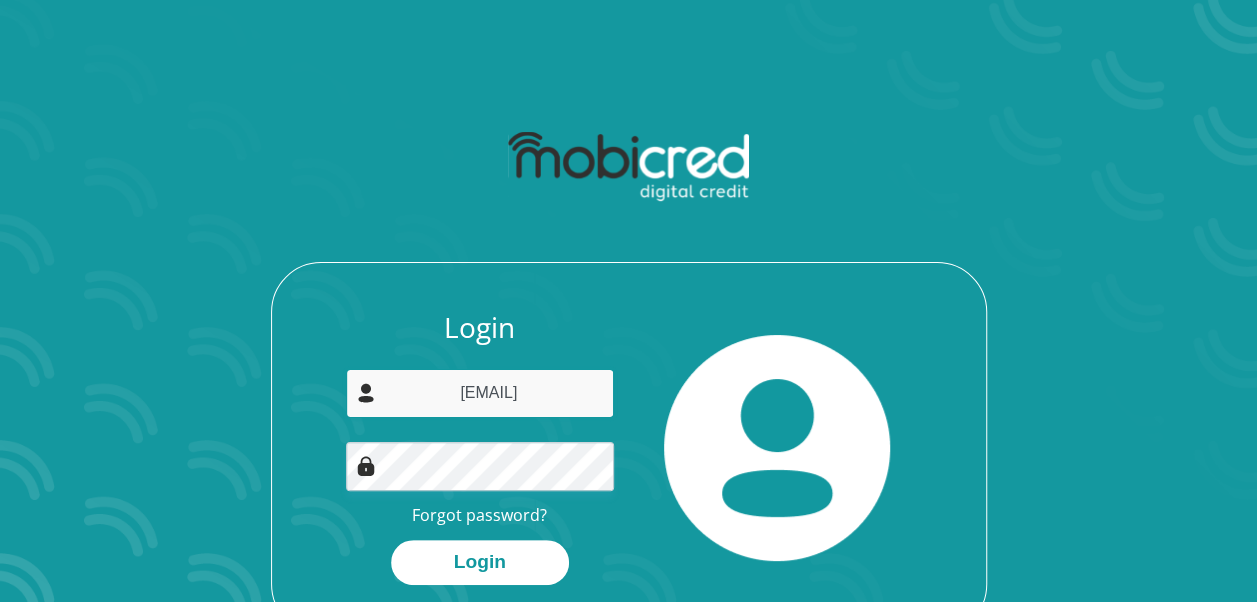 type on "sizibaa@gmail.com" 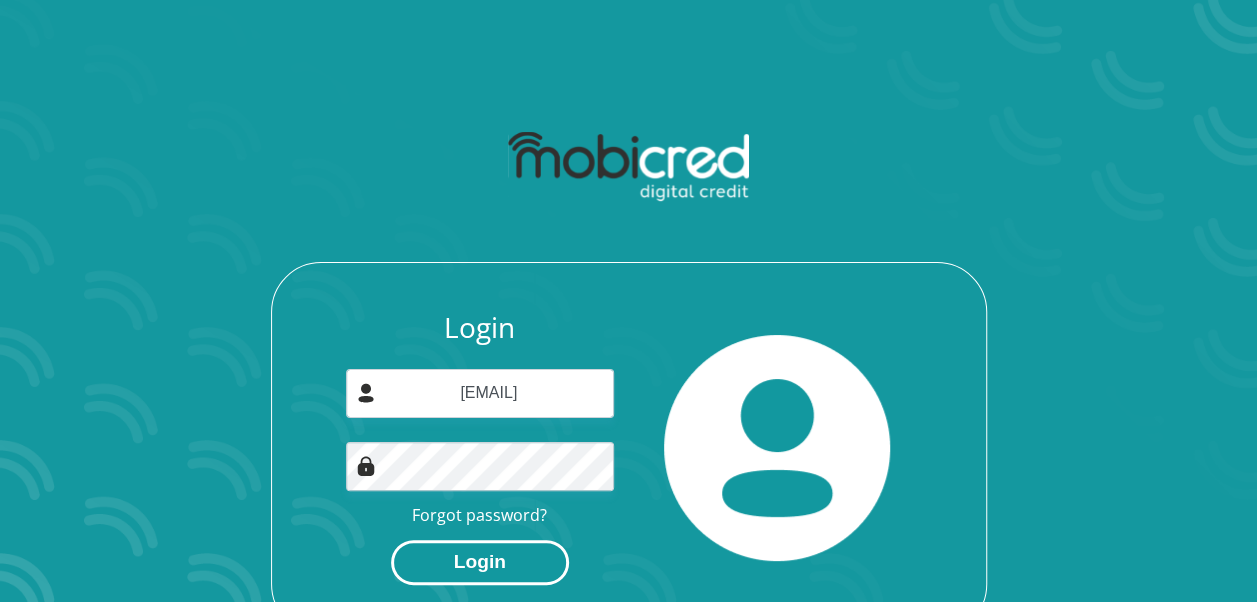 click on "Login" at bounding box center (480, 562) 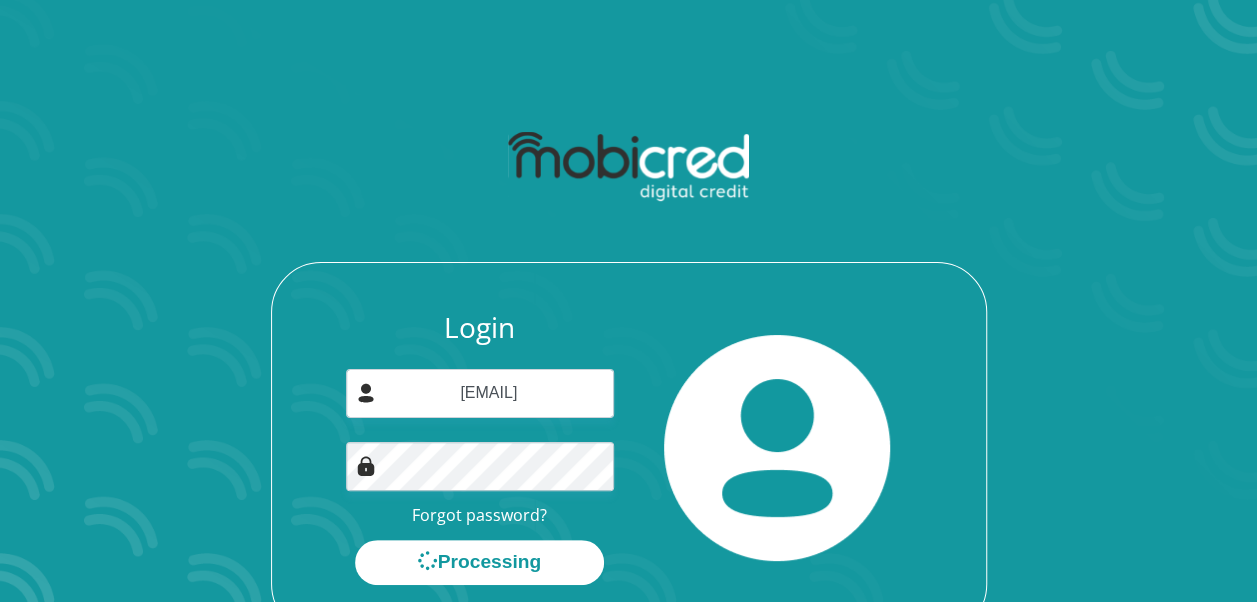 scroll, scrollTop: 0, scrollLeft: 0, axis: both 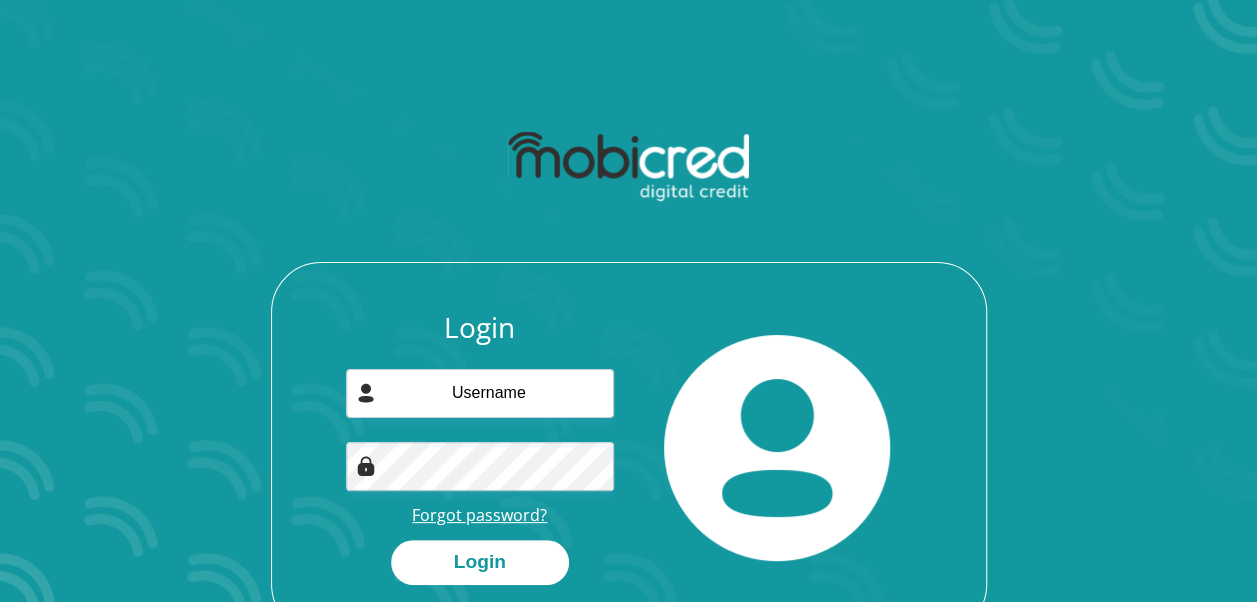 click on "Forgot password?" at bounding box center [479, 515] 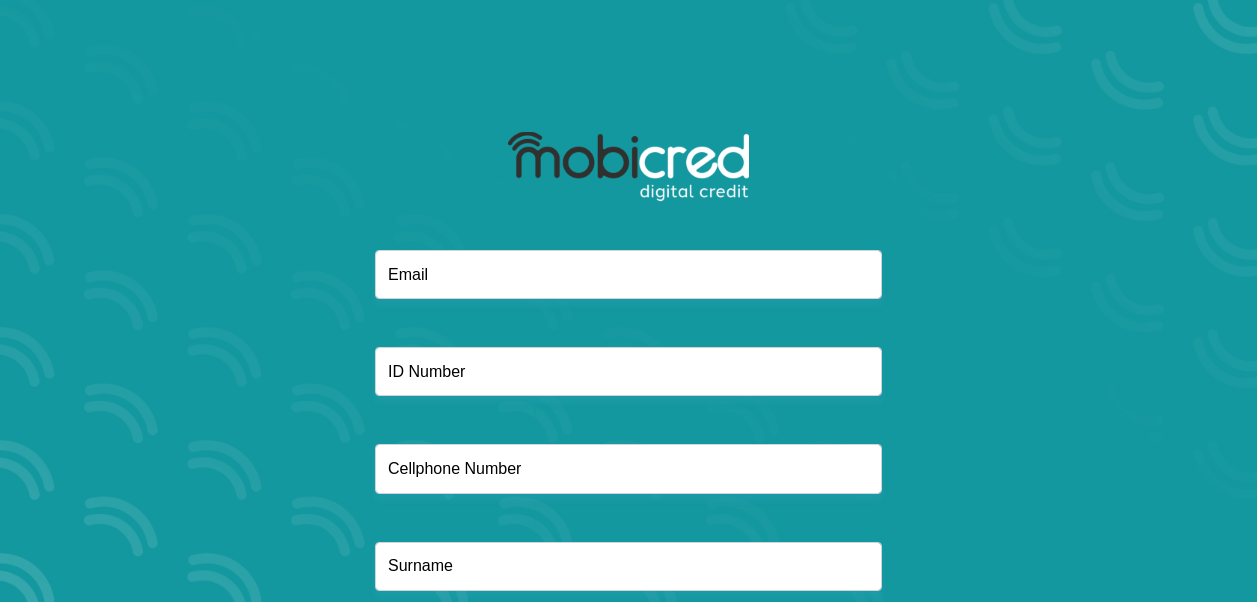scroll, scrollTop: 0, scrollLeft: 0, axis: both 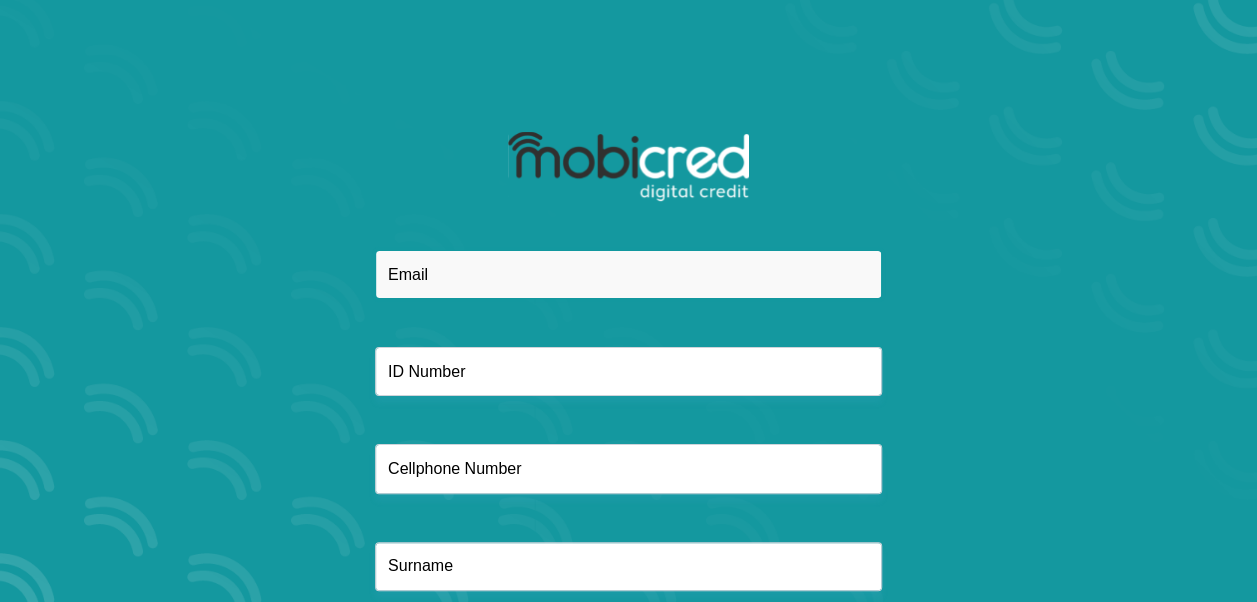 click at bounding box center [628, 274] 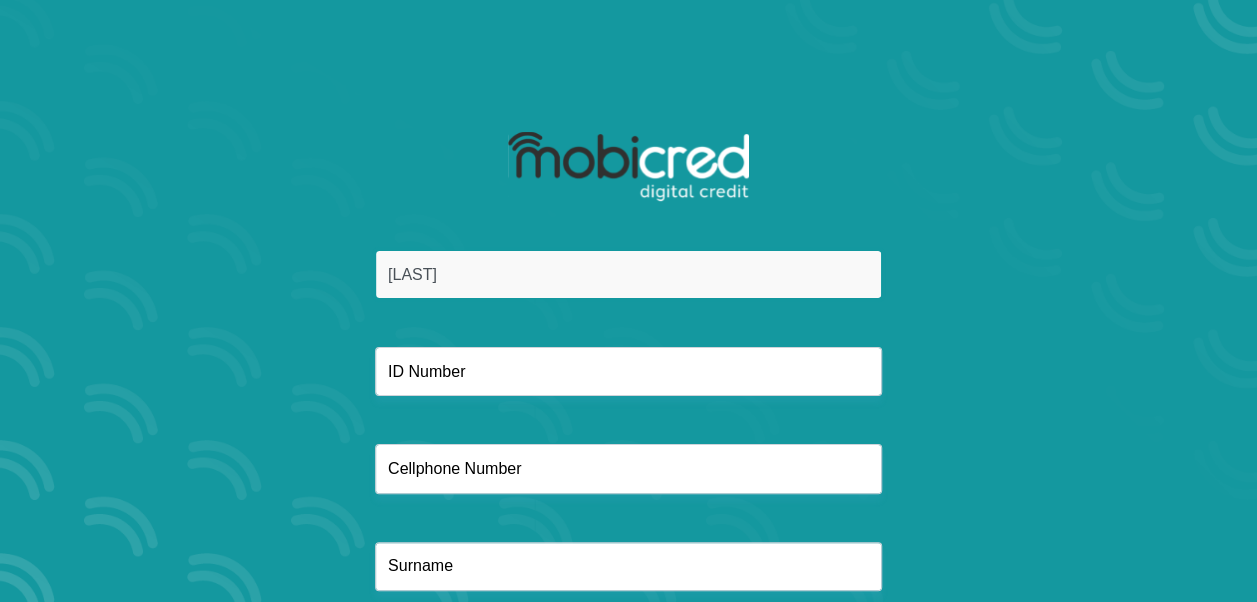 type on "sizibaa@gmail.com" 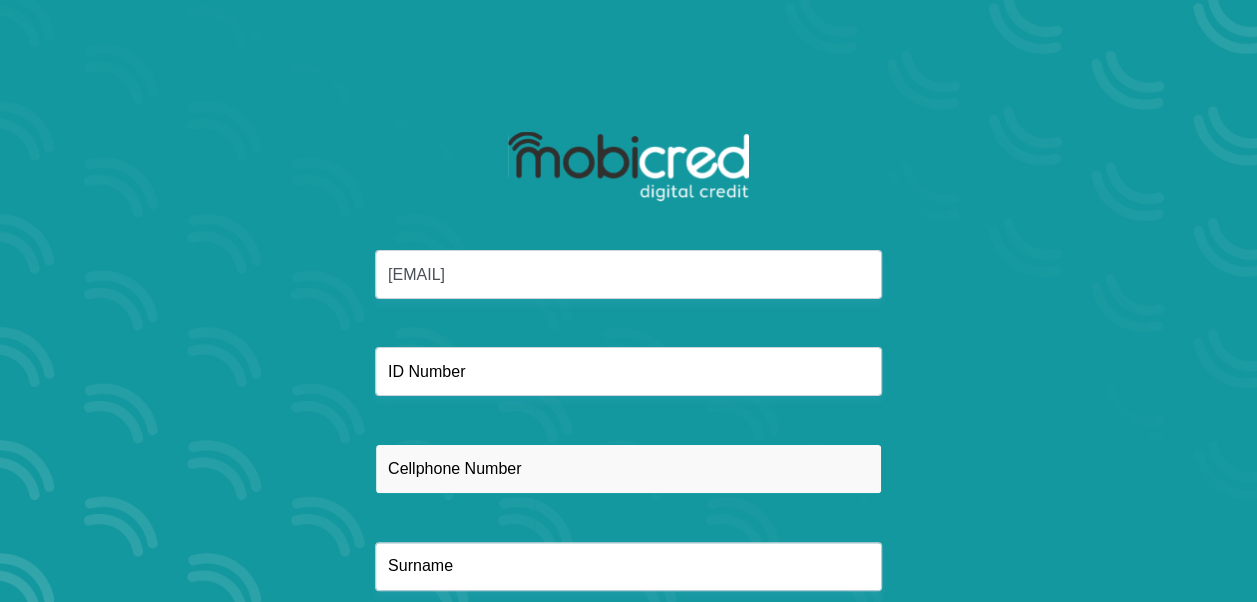type on "0733395318" 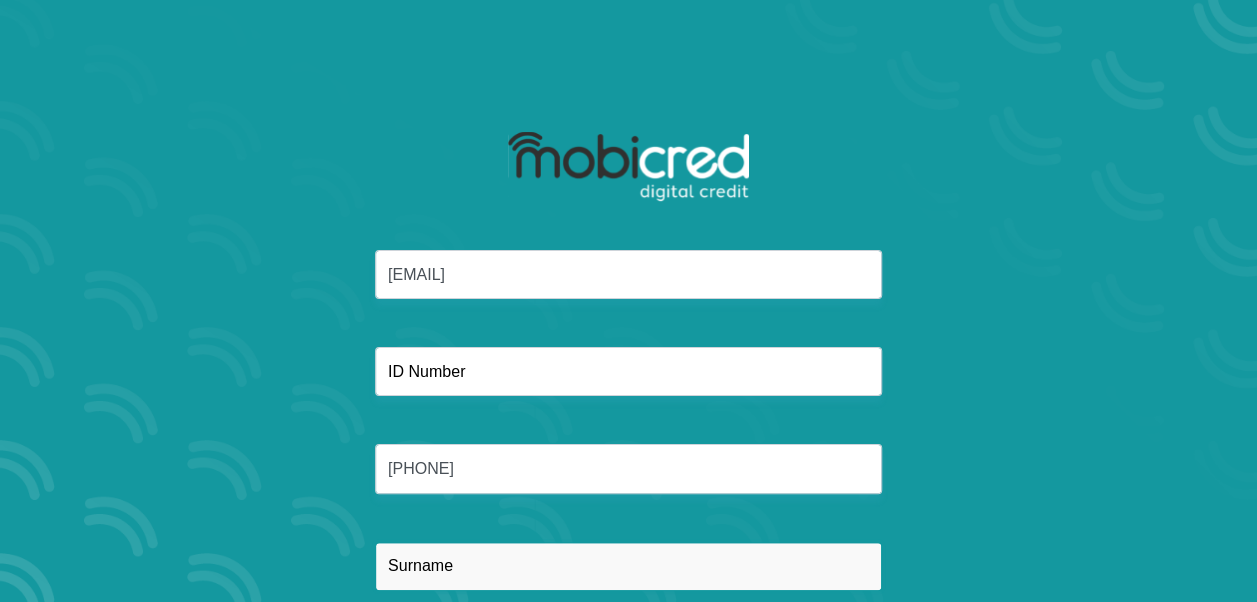 type on "Siziba" 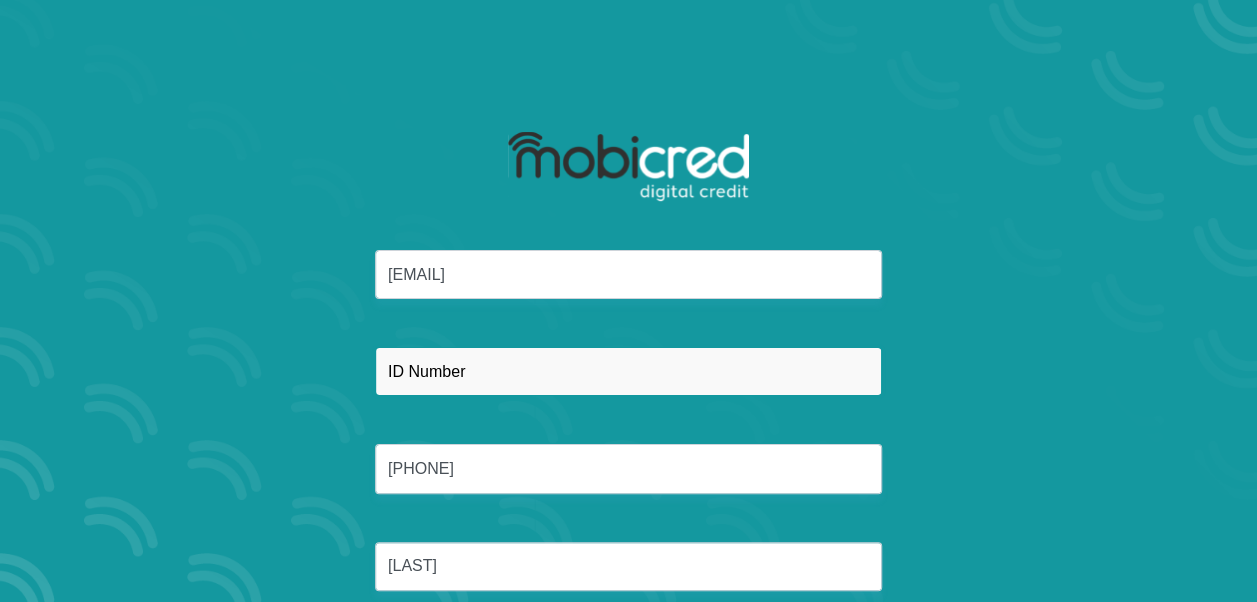 click at bounding box center (628, 371) 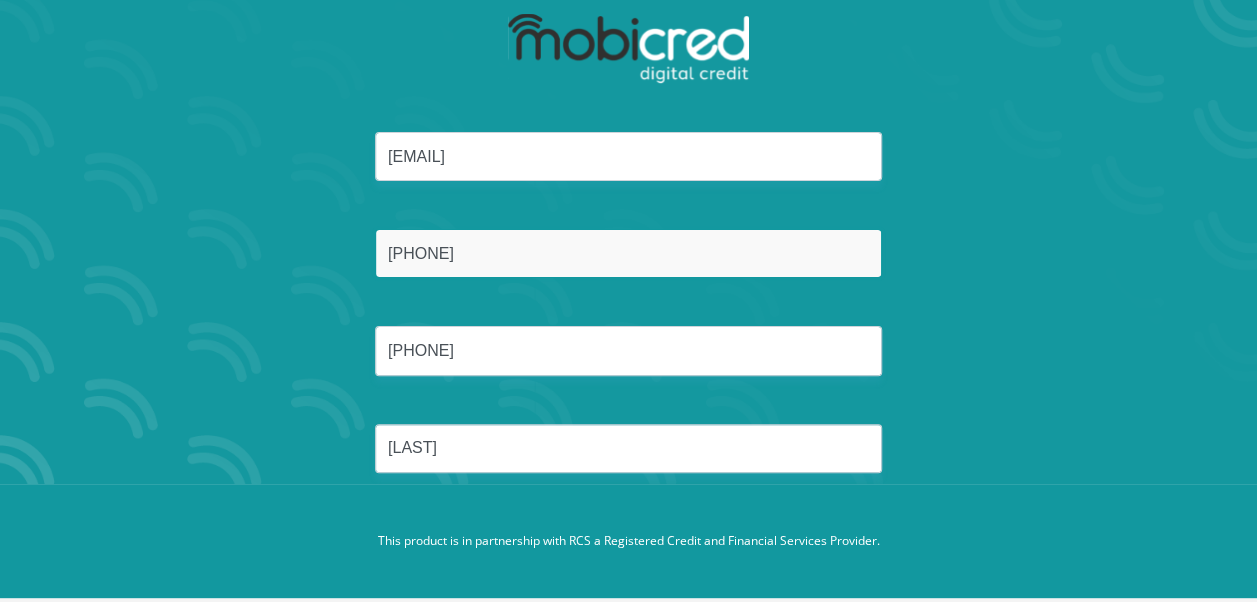 scroll, scrollTop: 128, scrollLeft: 0, axis: vertical 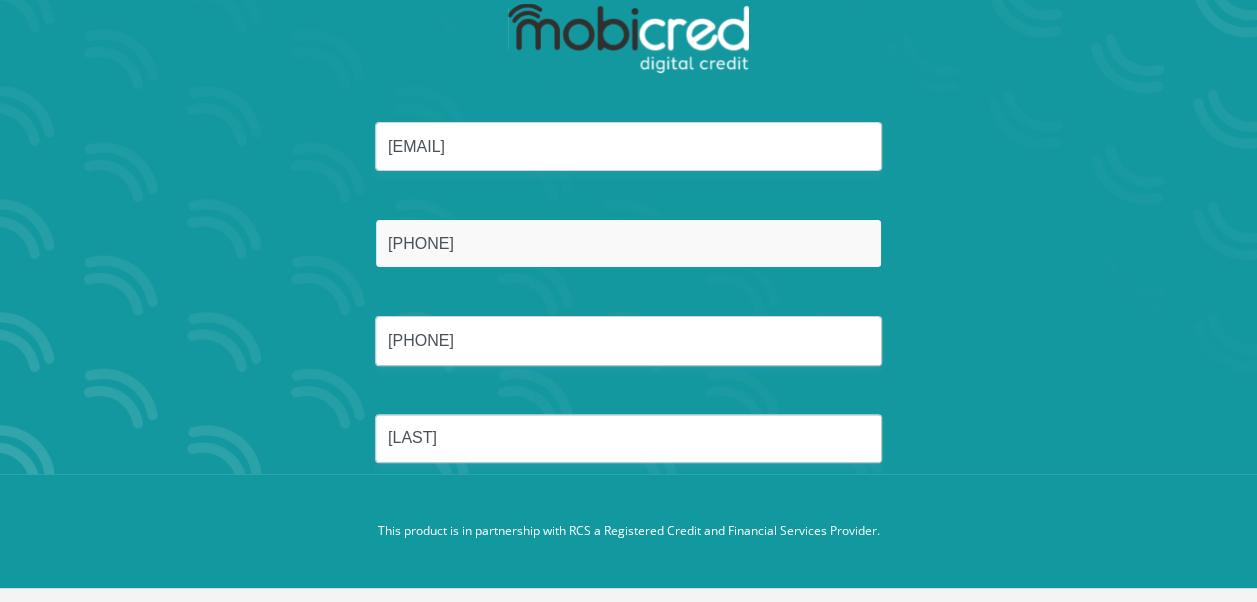type on "7207310196088" 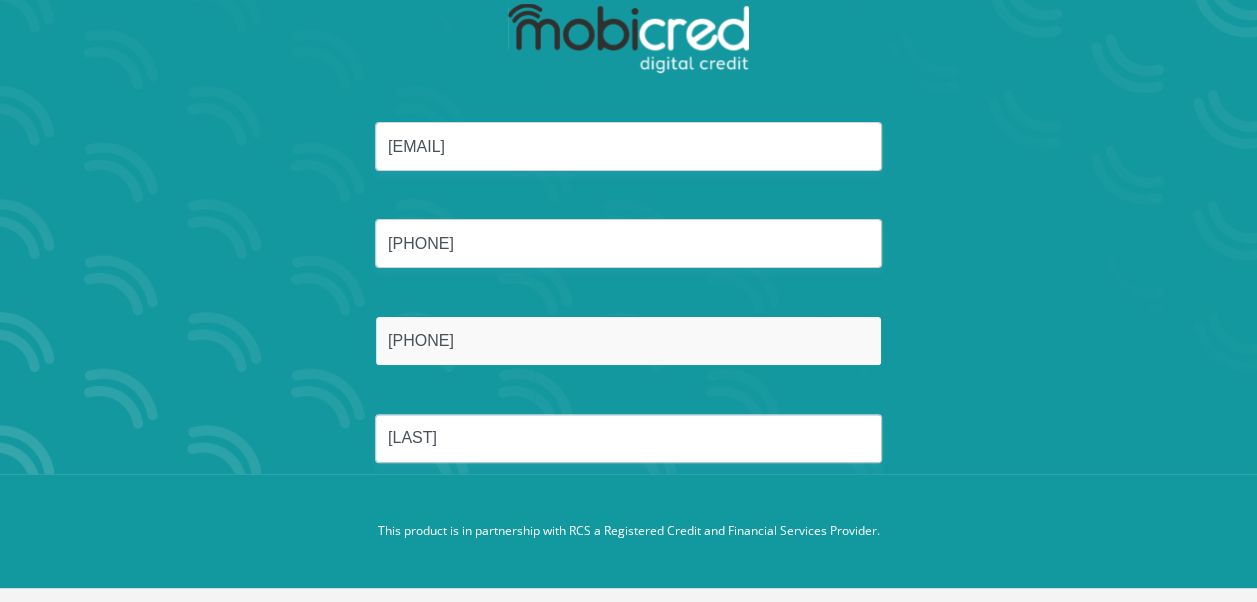 click on "0733395318" at bounding box center [628, 340] 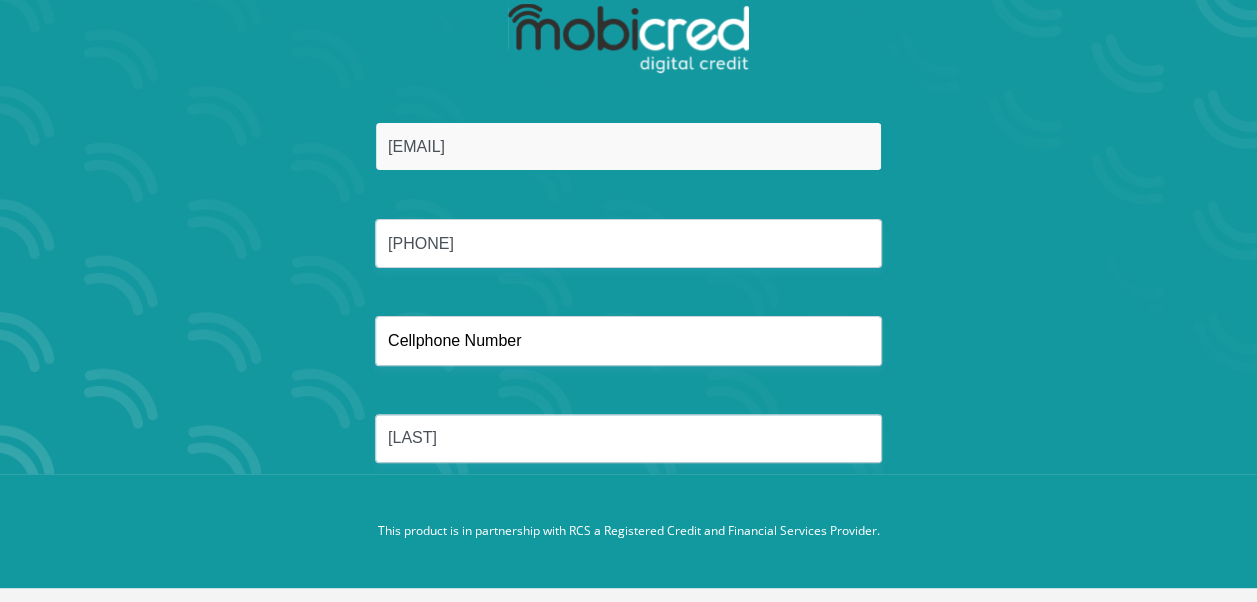 type on "sizibaa" 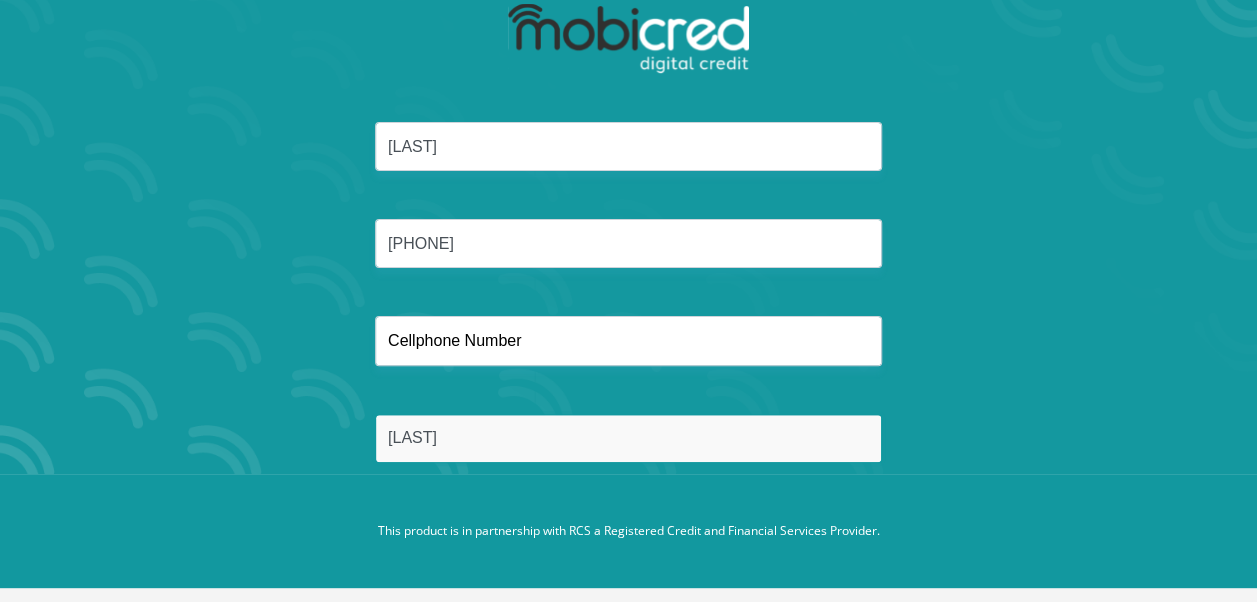 type 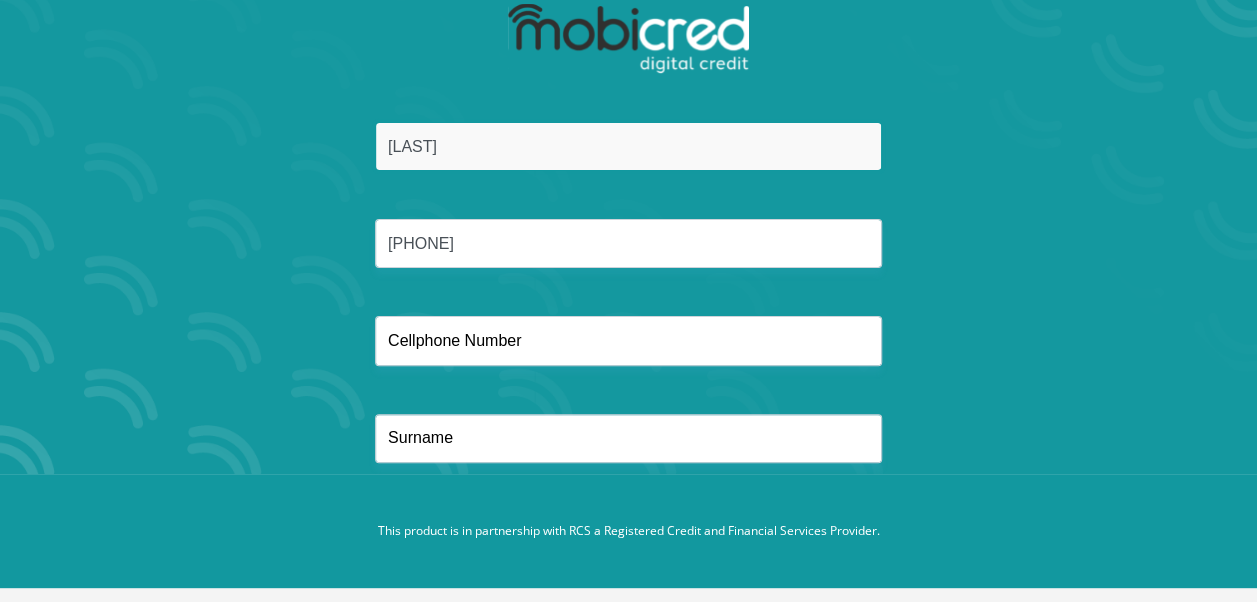 click on "sizibaa" at bounding box center (628, 146) 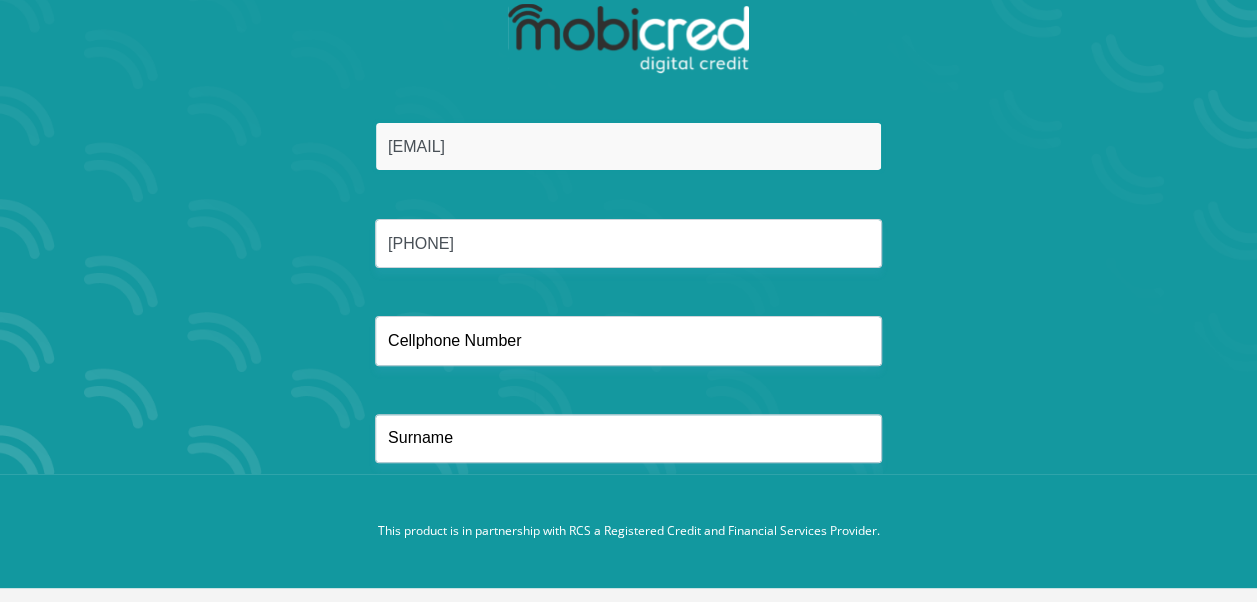 type on "sizibaa@gmail.com" 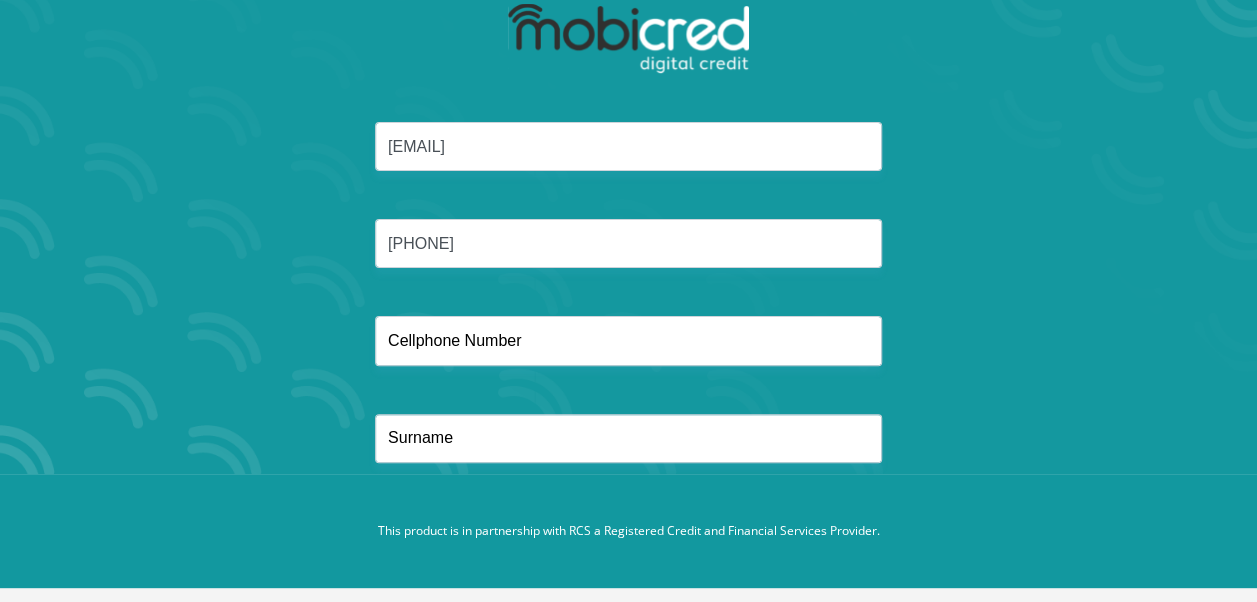 click on "sizibaa@gmail.com
7207310196088" at bounding box center [629, 316] 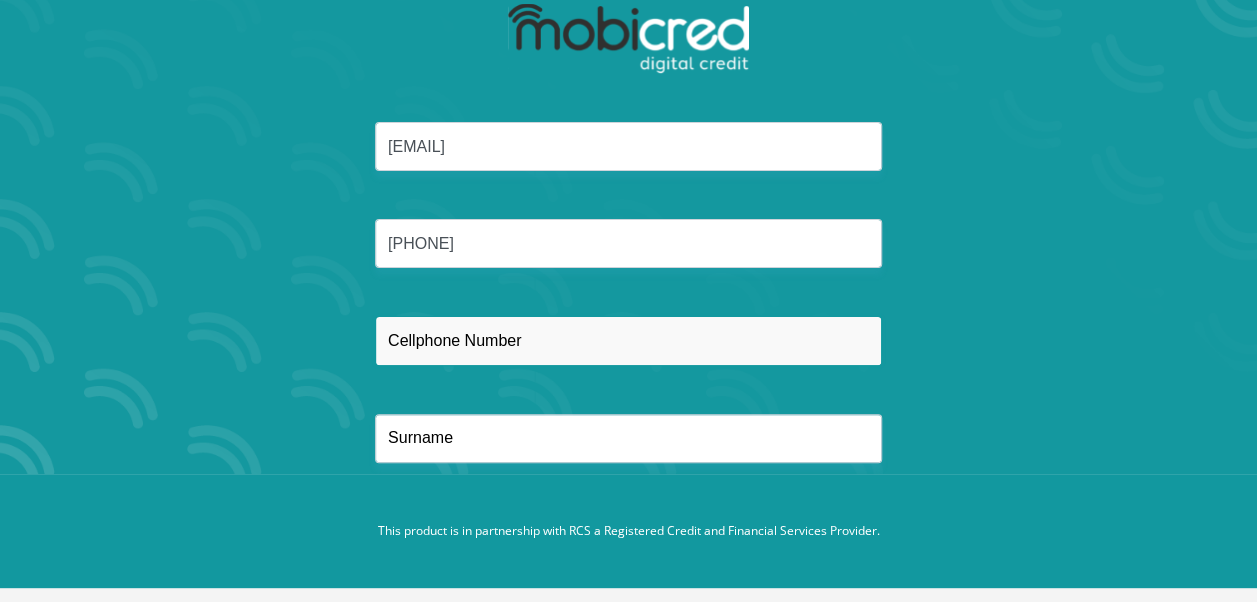 click at bounding box center [628, 340] 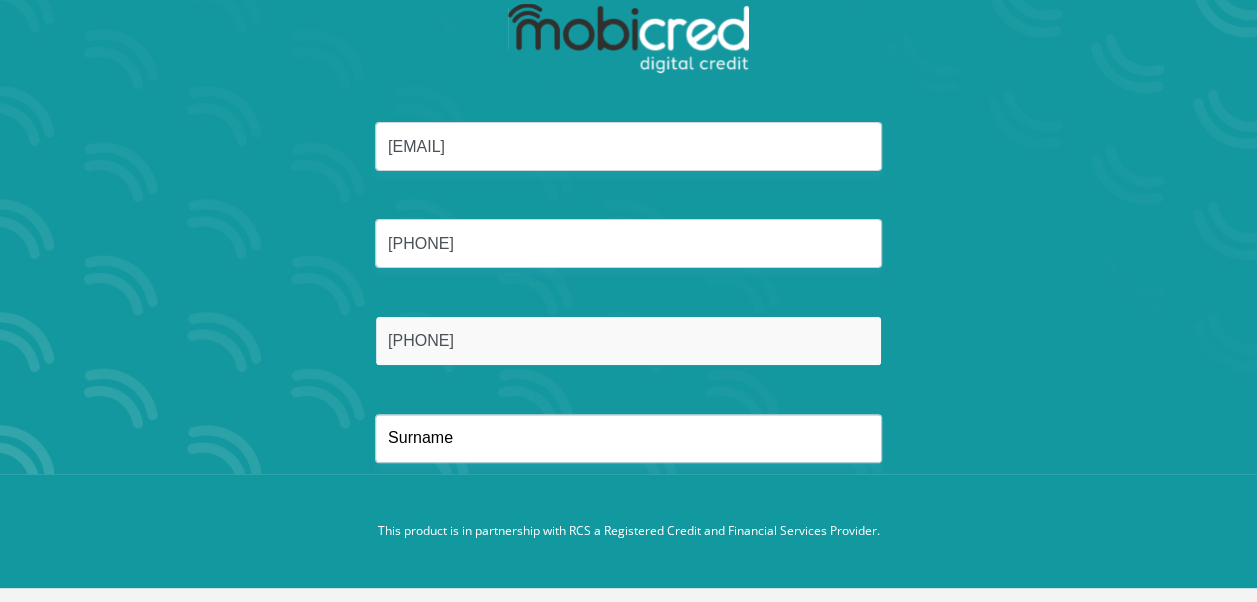 type on "0733395318" 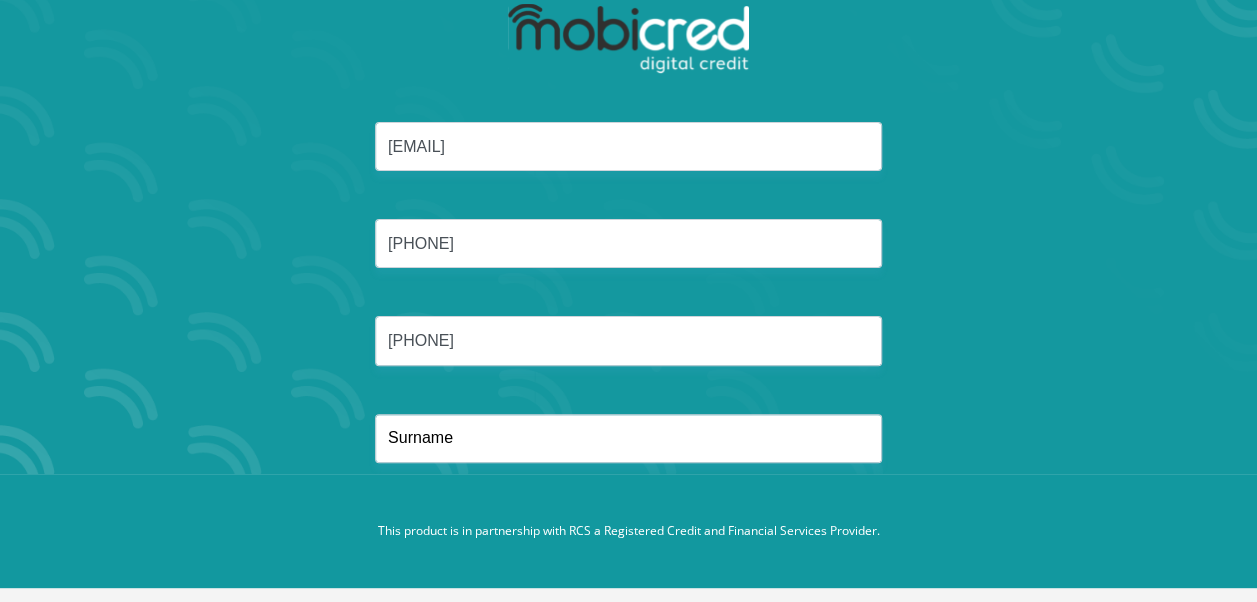 click on "sizibaa@gmail.com
7207310196088
0733395318" at bounding box center [629, 316] 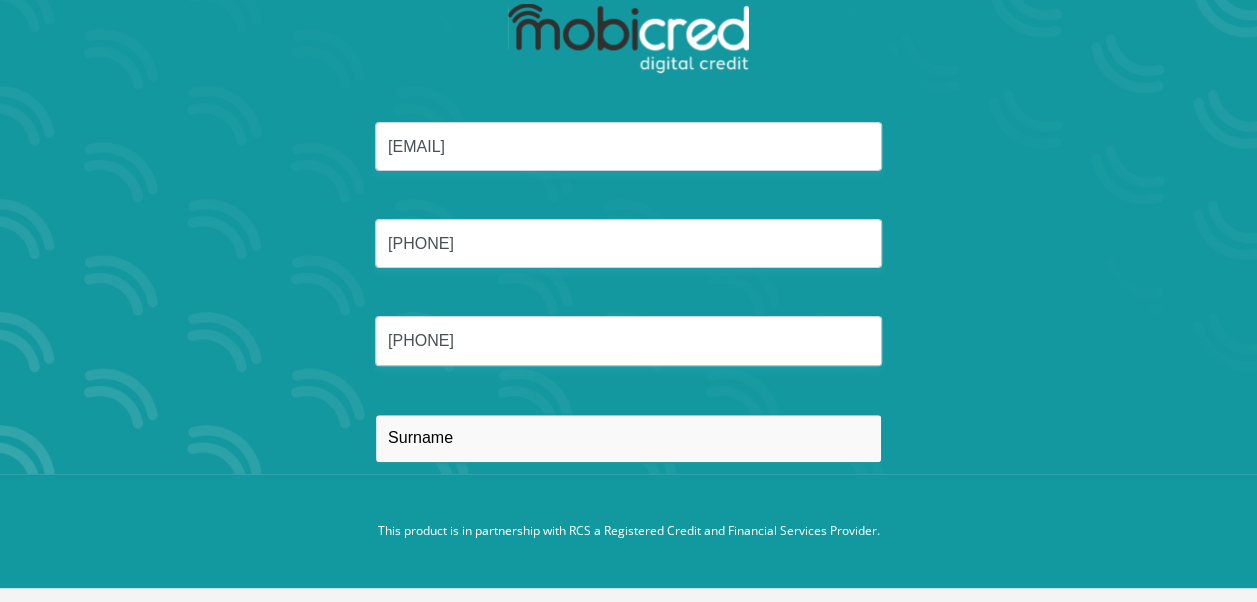 click at bounding box center [628, 438] 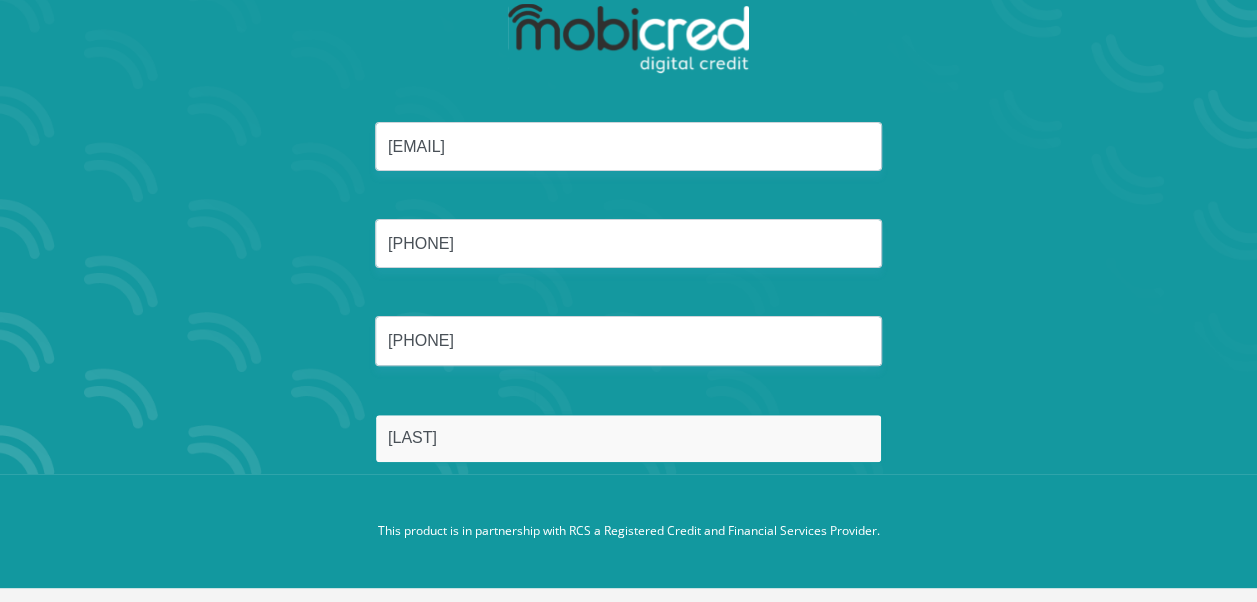 type on "Siziba" 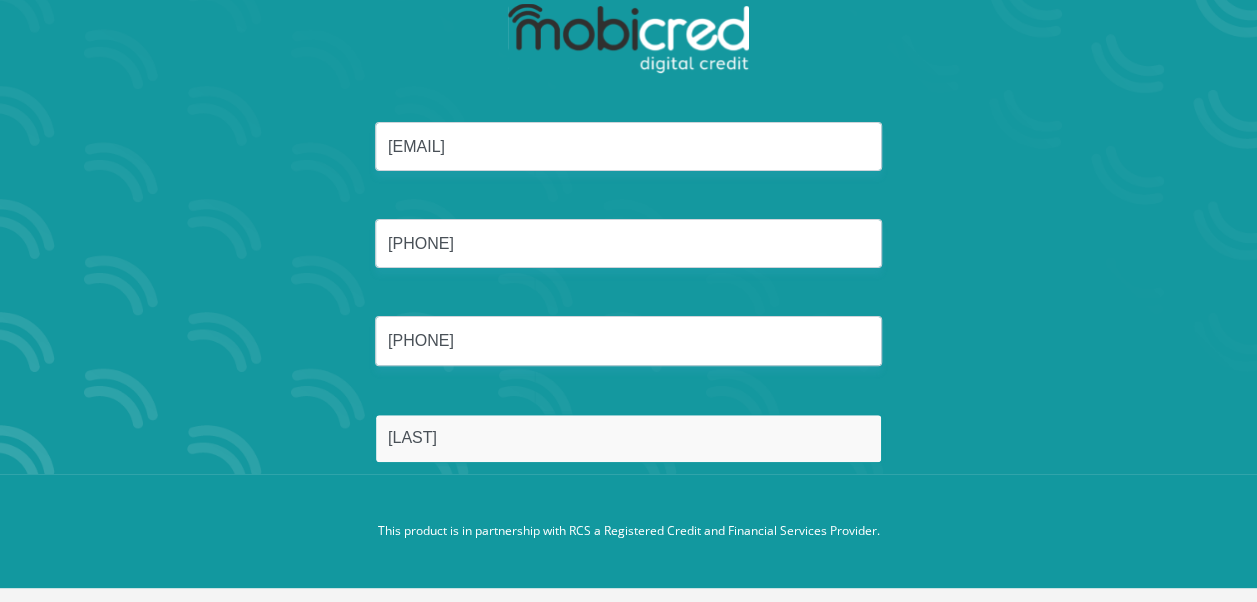 scroll, scrollTop: 0, scrollLeft: 0, axis: both 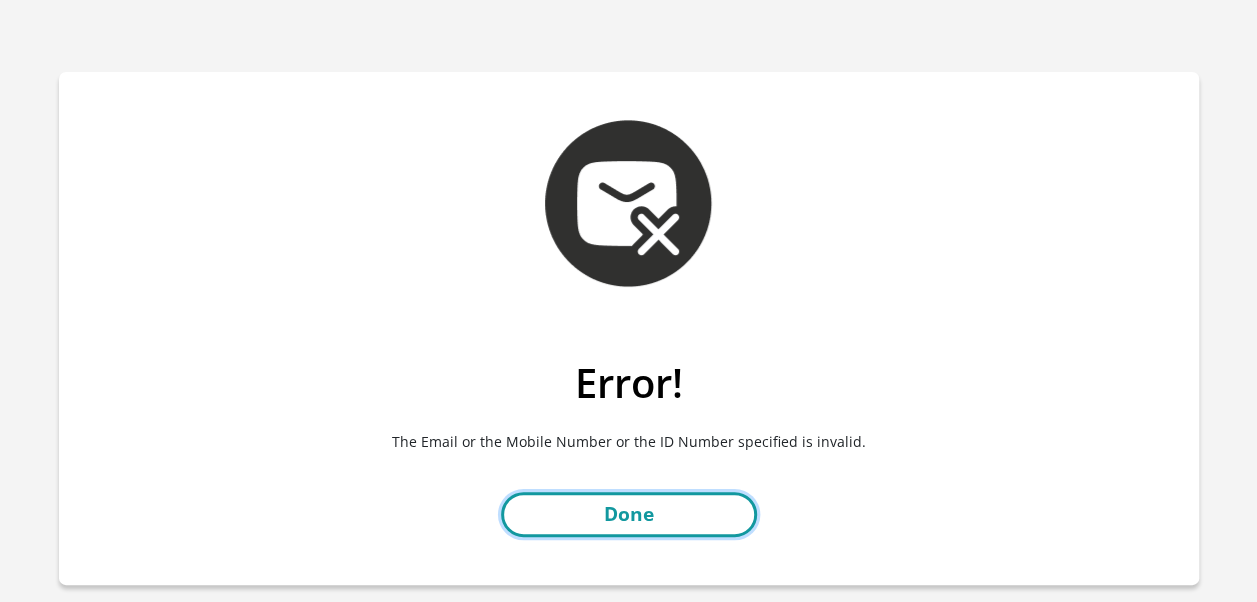 click on "Done" at bounding box center [629, 514] 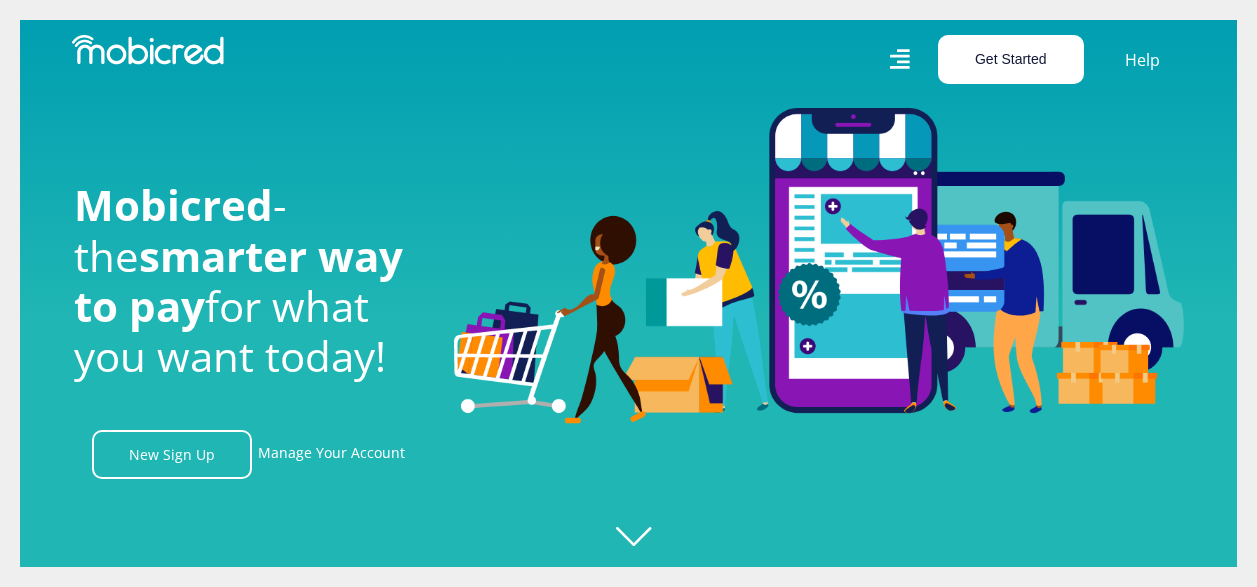 scroll, scrollTop: 0, scrollLeft: 0, axis: both 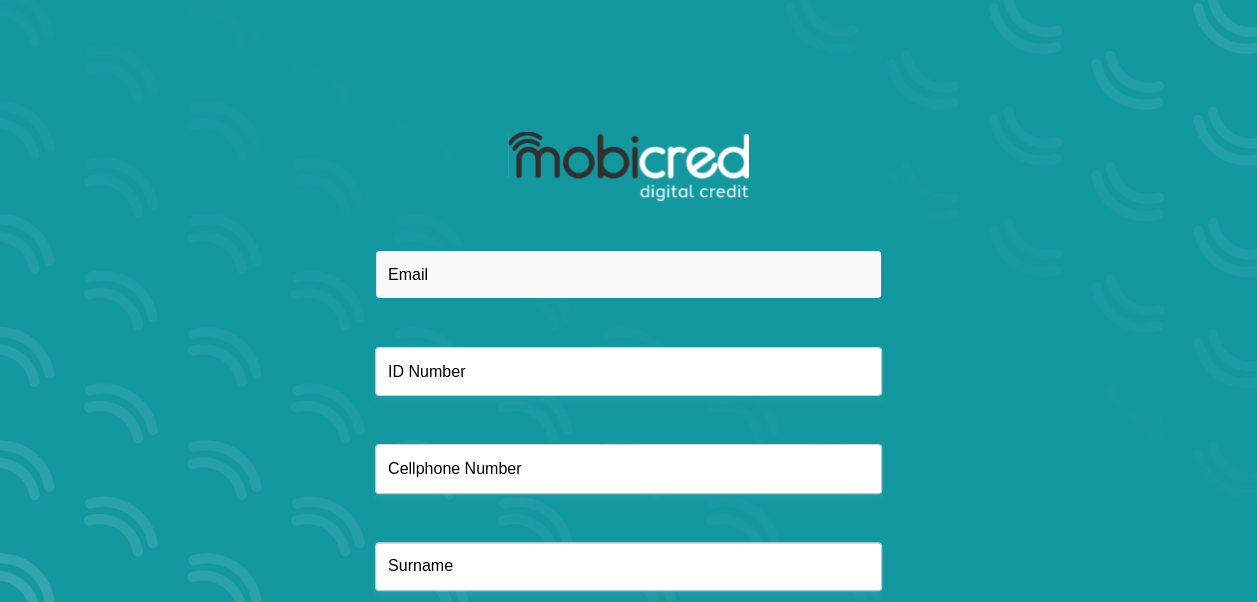 click at bounding box center [628, 274] 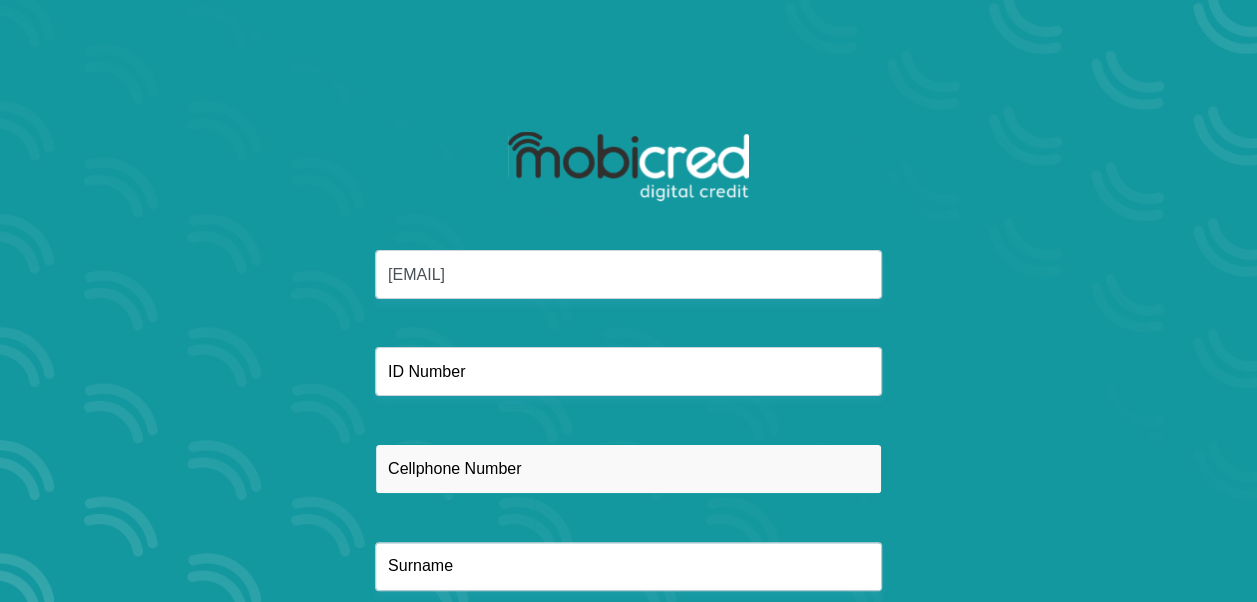 type on "0733395318" 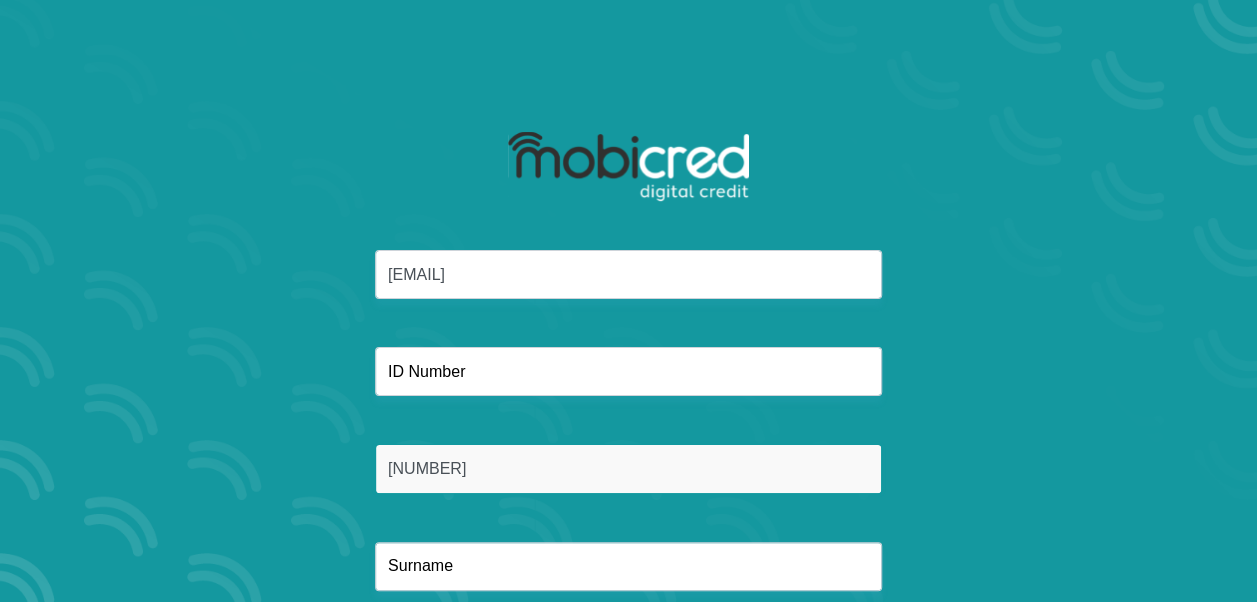 type on "Siziba" 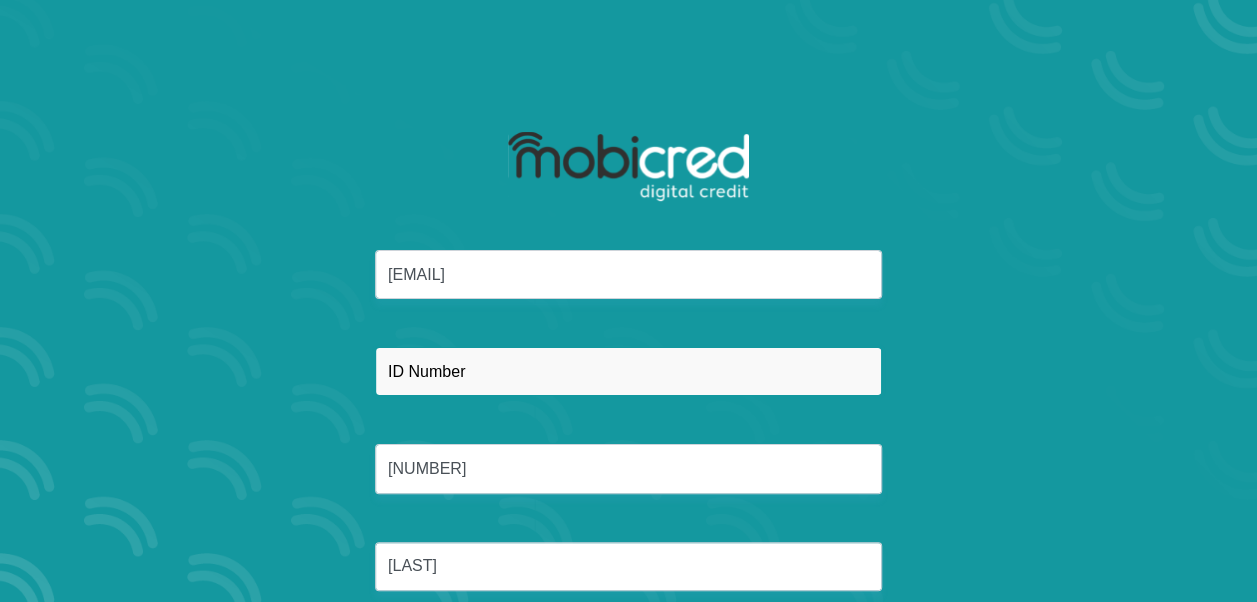 click at bounding box center [628, 371] 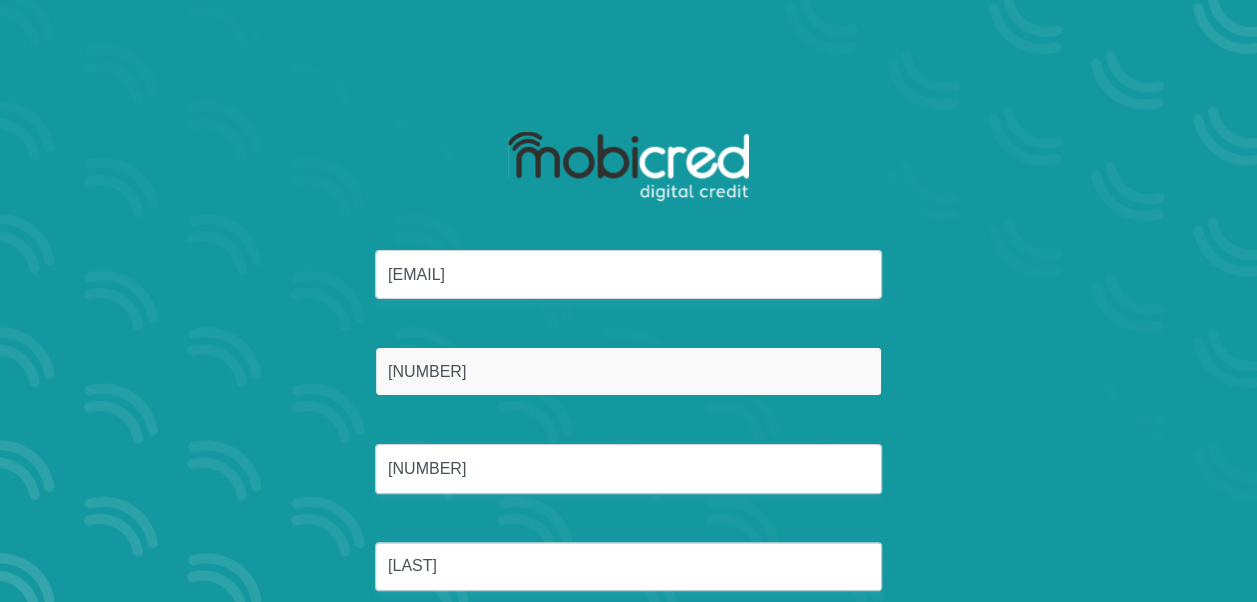type on "7207310196088" 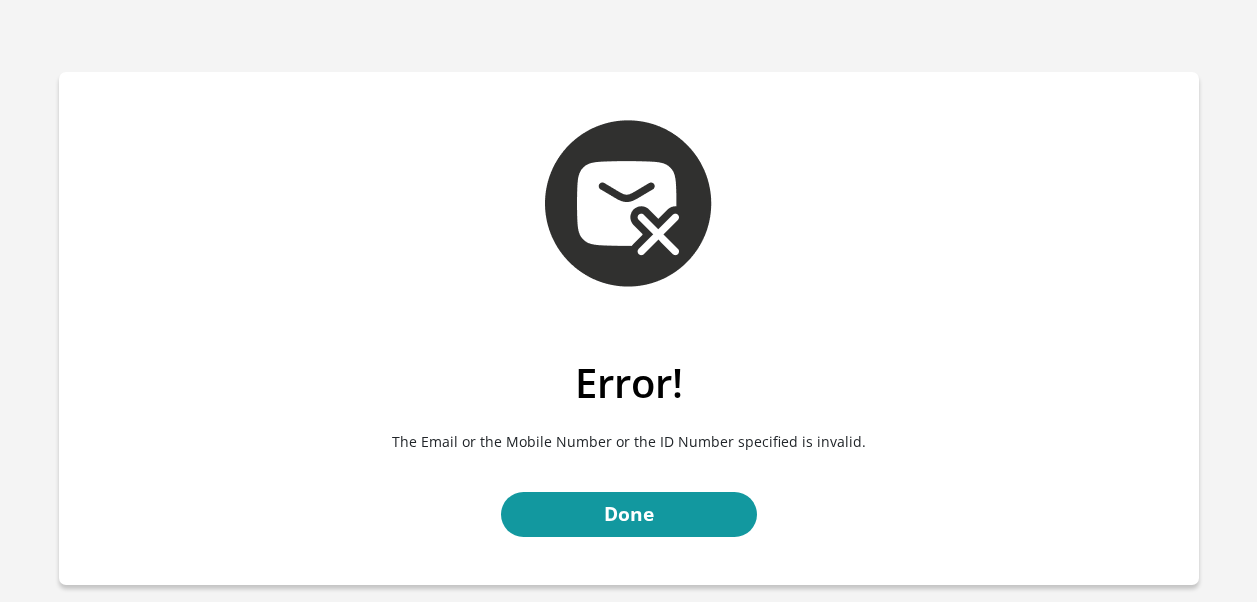 scroll, scrollTop: 0, scrollLeft: 0, axis: both 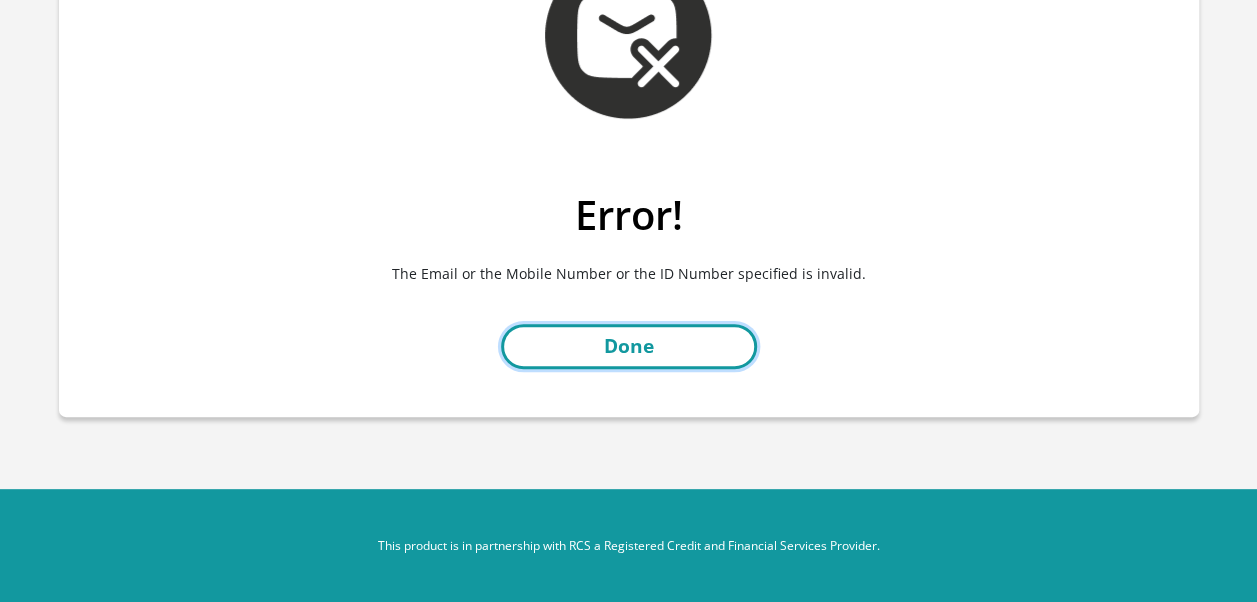 click on "Done" at bounding box center (629, 346) 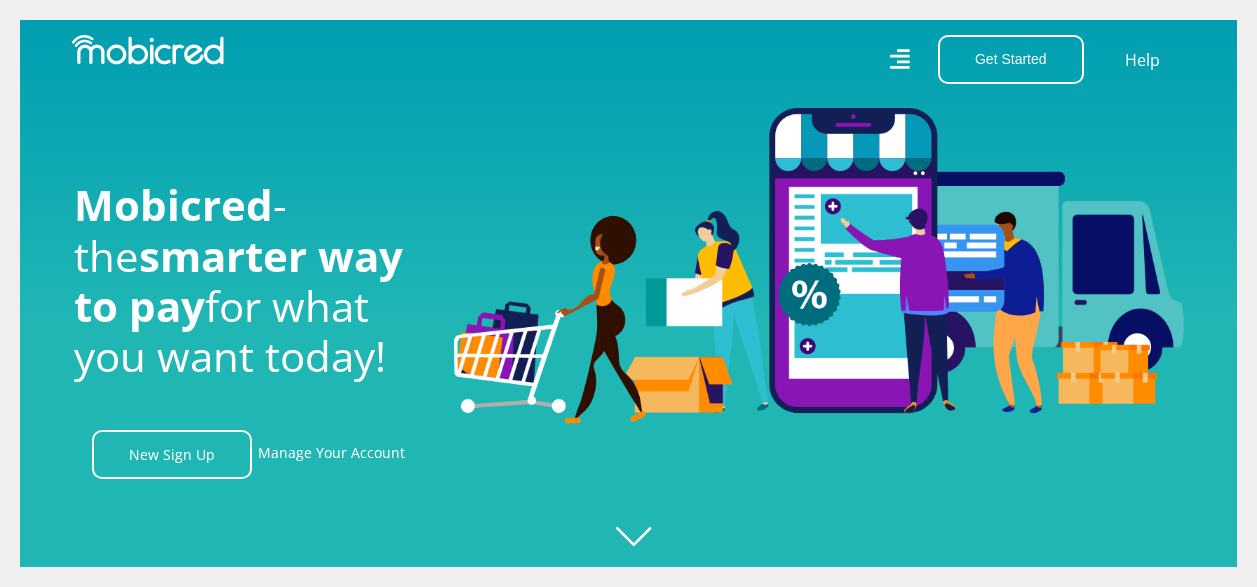 scroll, scrollTop: 0, scrollLeft: 0, axis: both 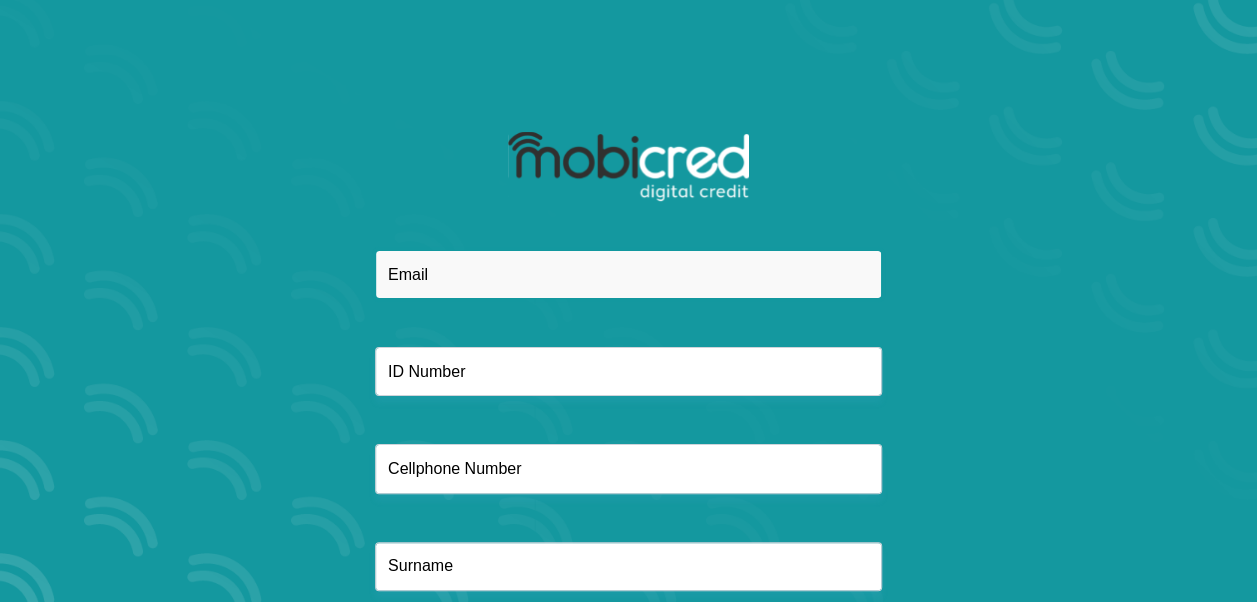 click at bounding box center (628, 274) 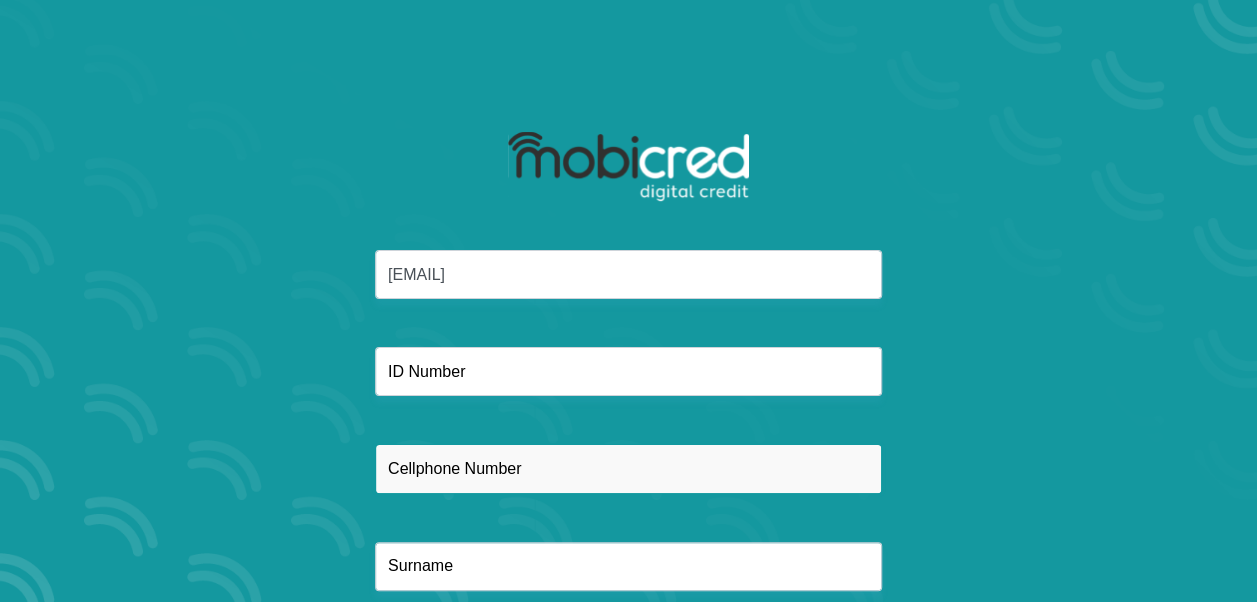 type on "[PHONE]" 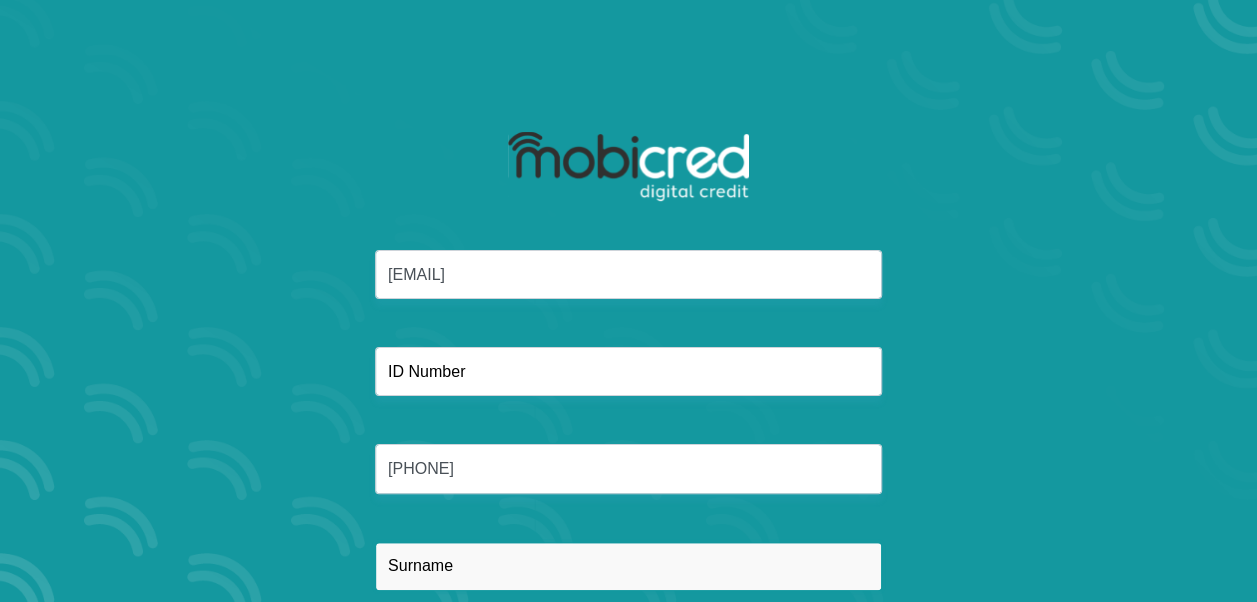 type on "Siziba" 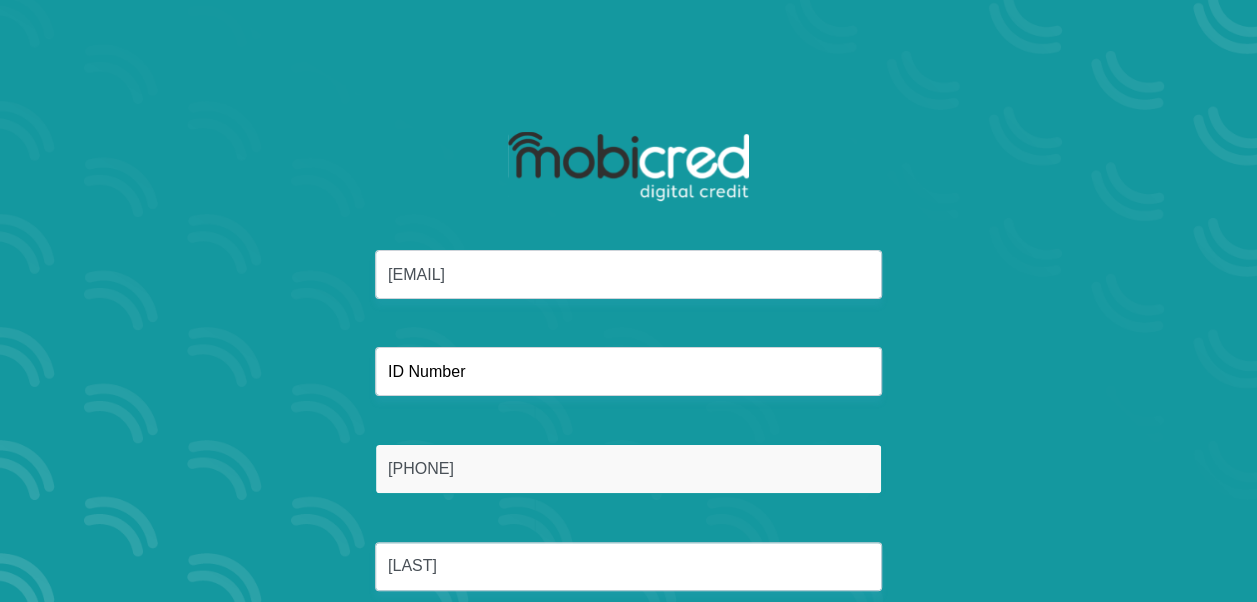 click on "0733395318" at bounding box center [628, 468] 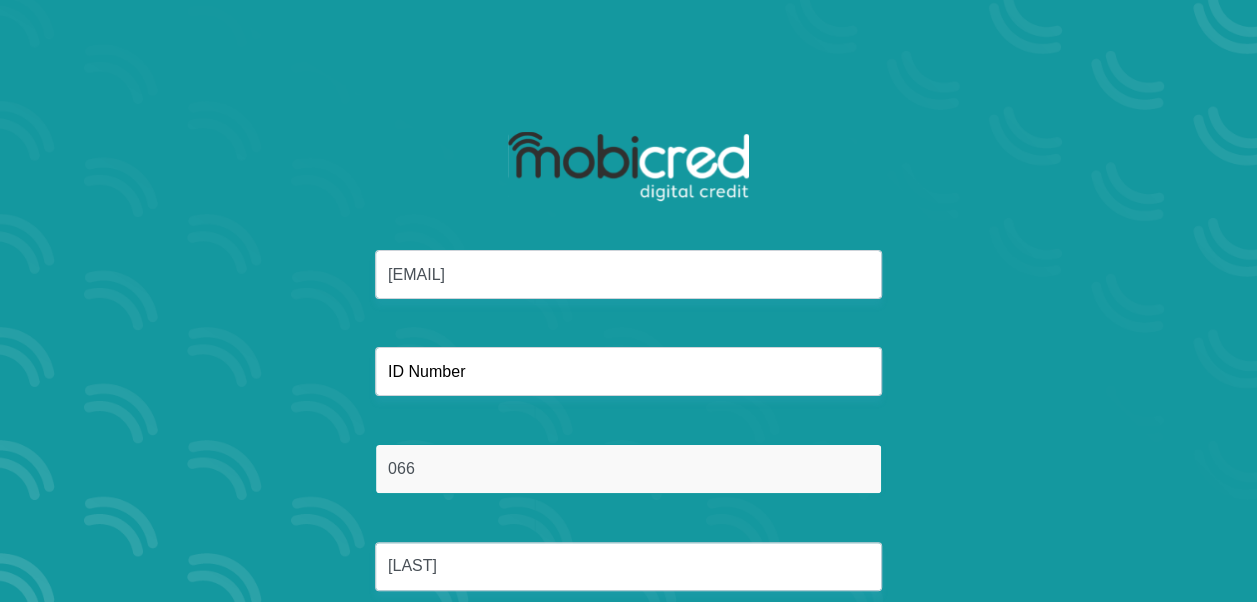 type on "066" 